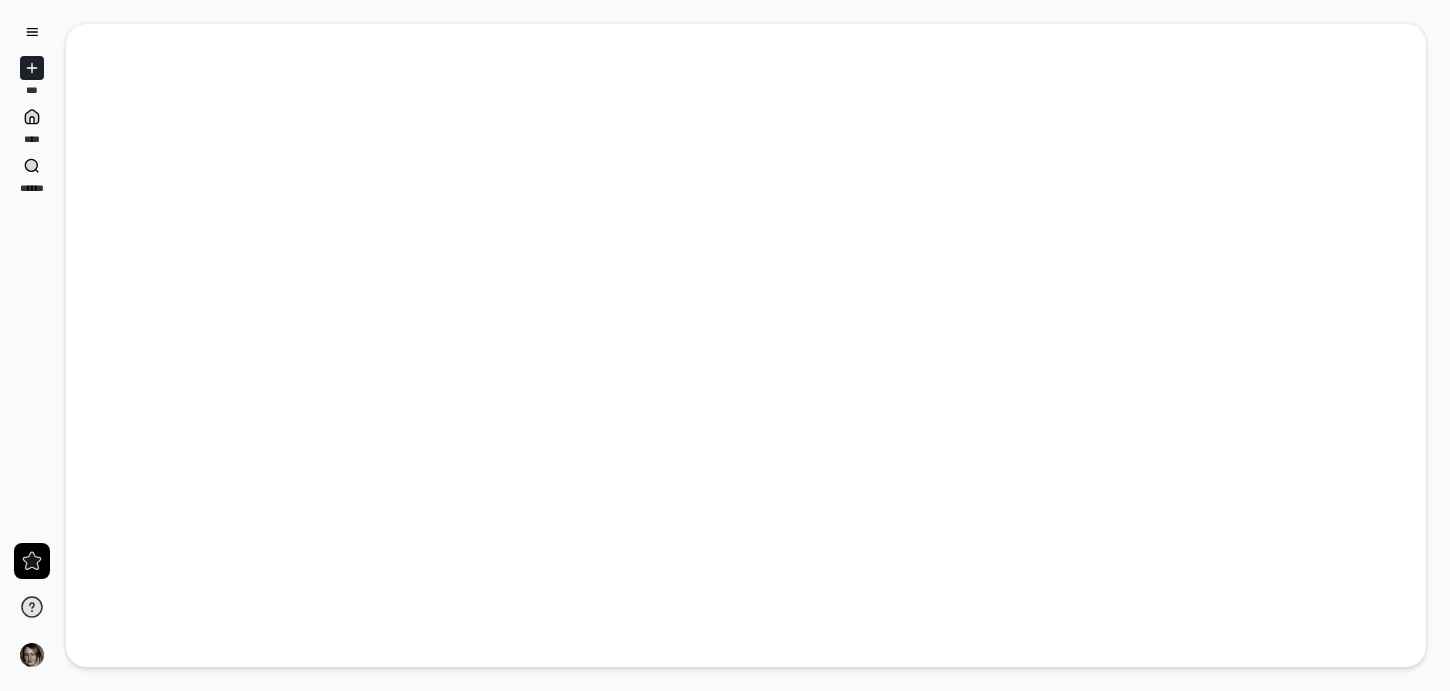 scroll, scrollTop: 0, scrollLeft: 0, axis: both 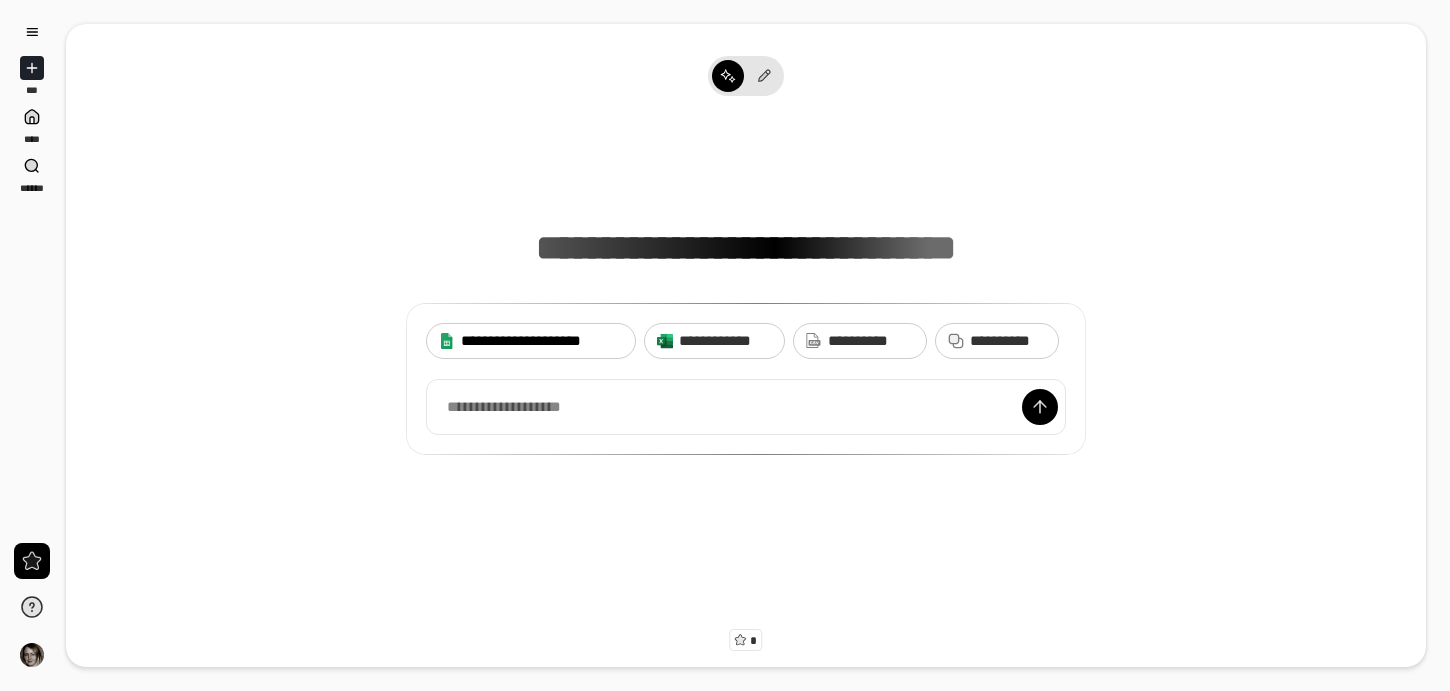 click on "**********" at bounding box center [542, 341] 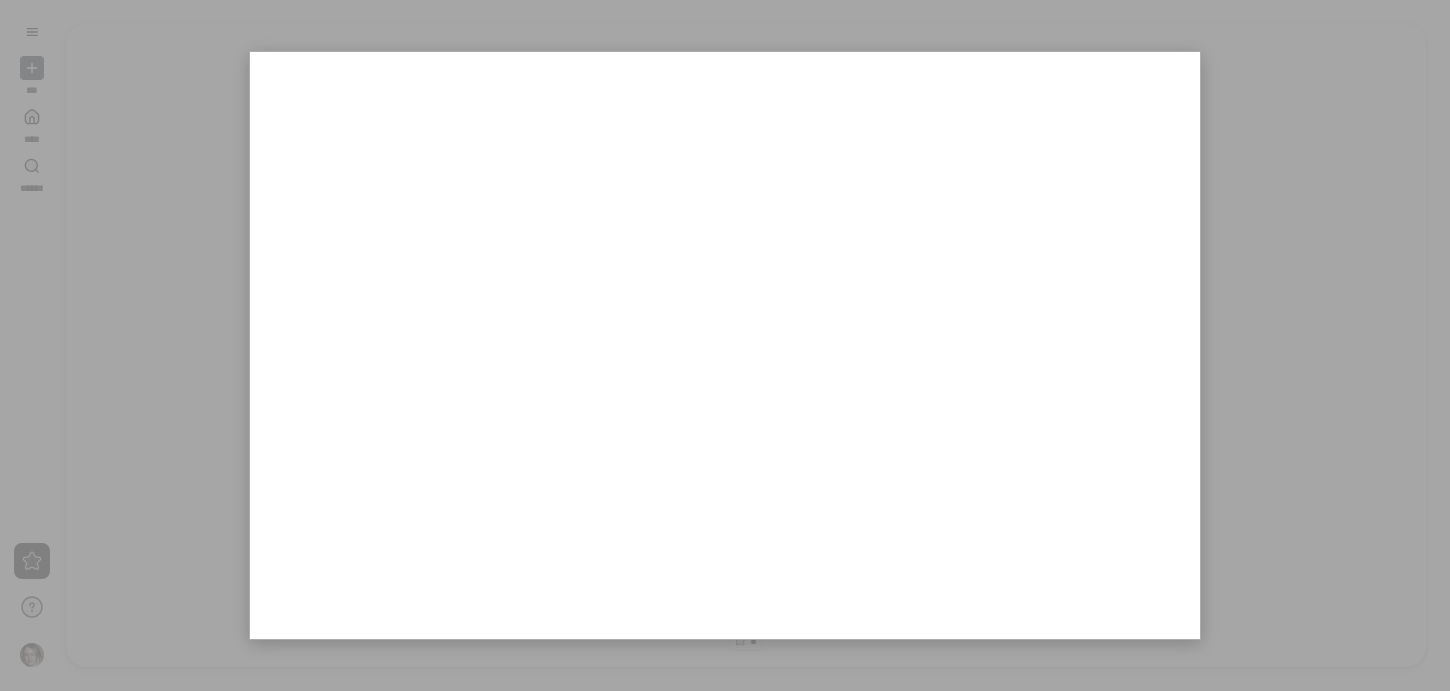 scroll, scrollTop: 0, scrollLeft: 0, axis: both 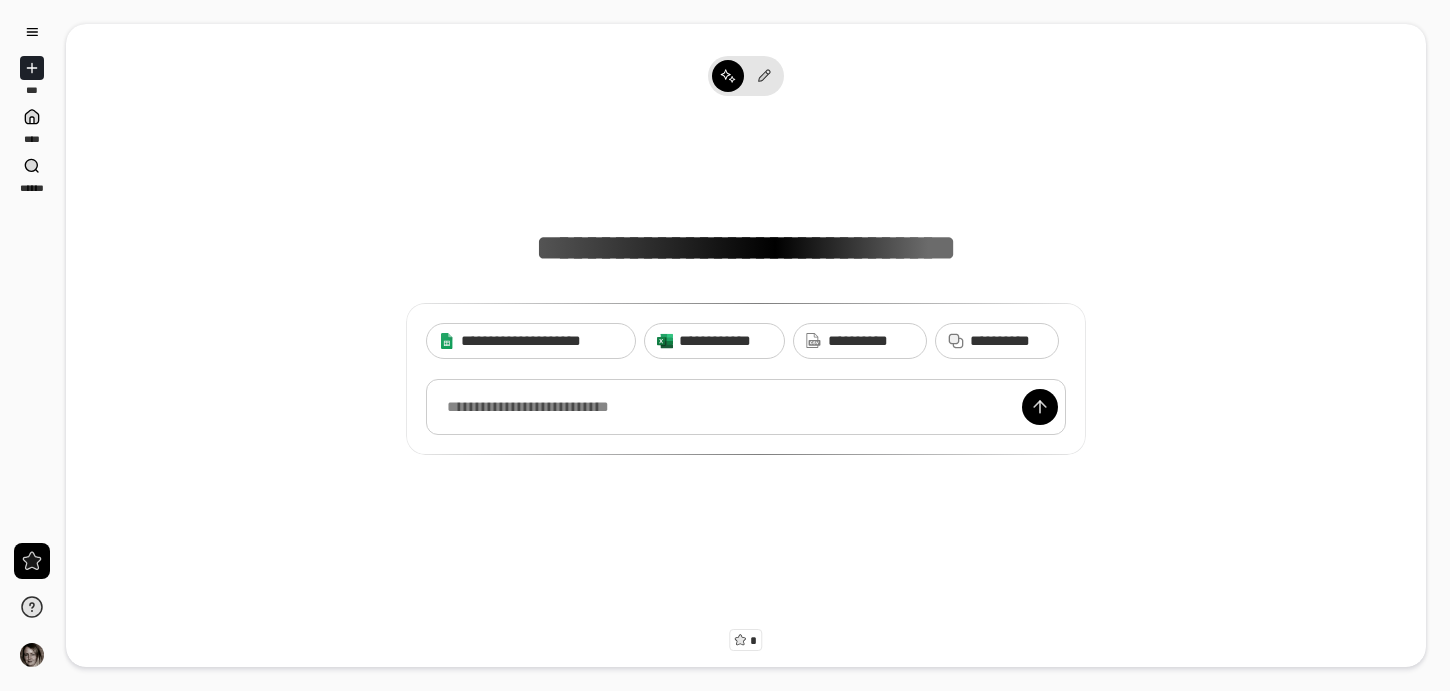 type 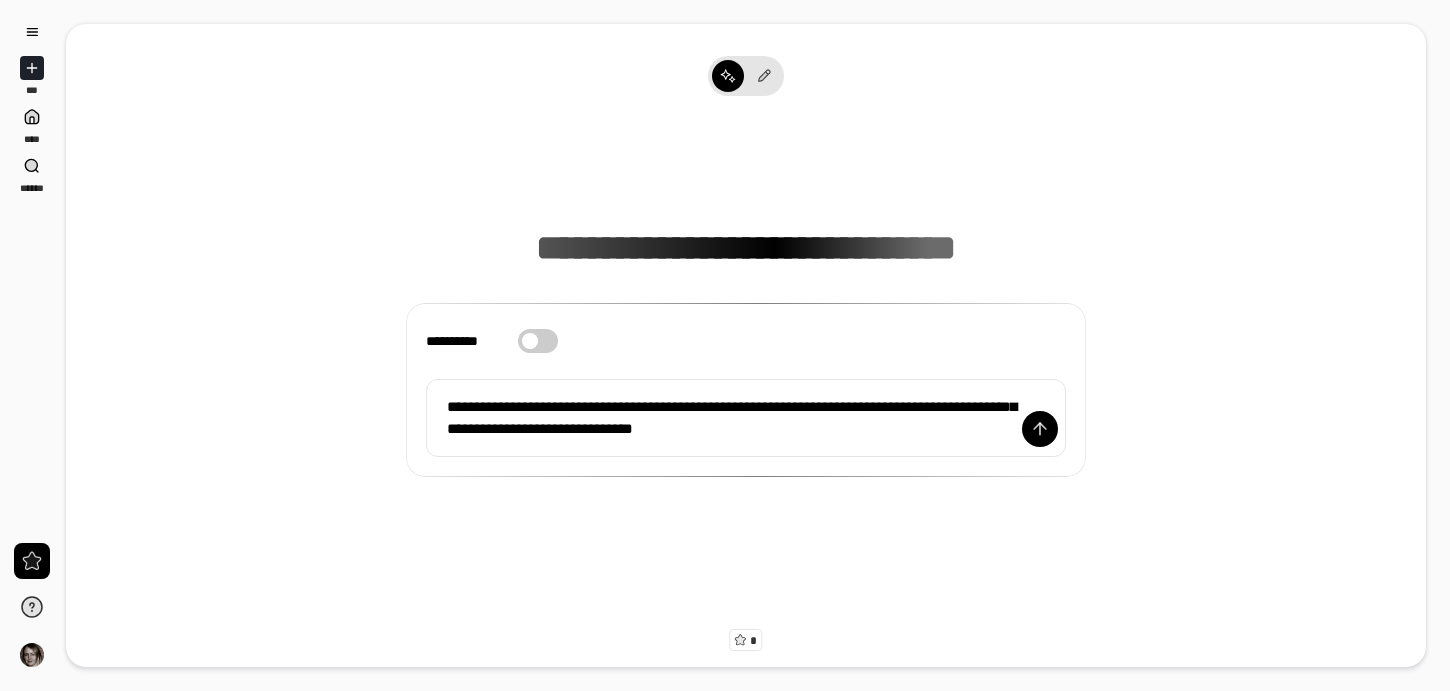 click at bounding box center [530, 341] 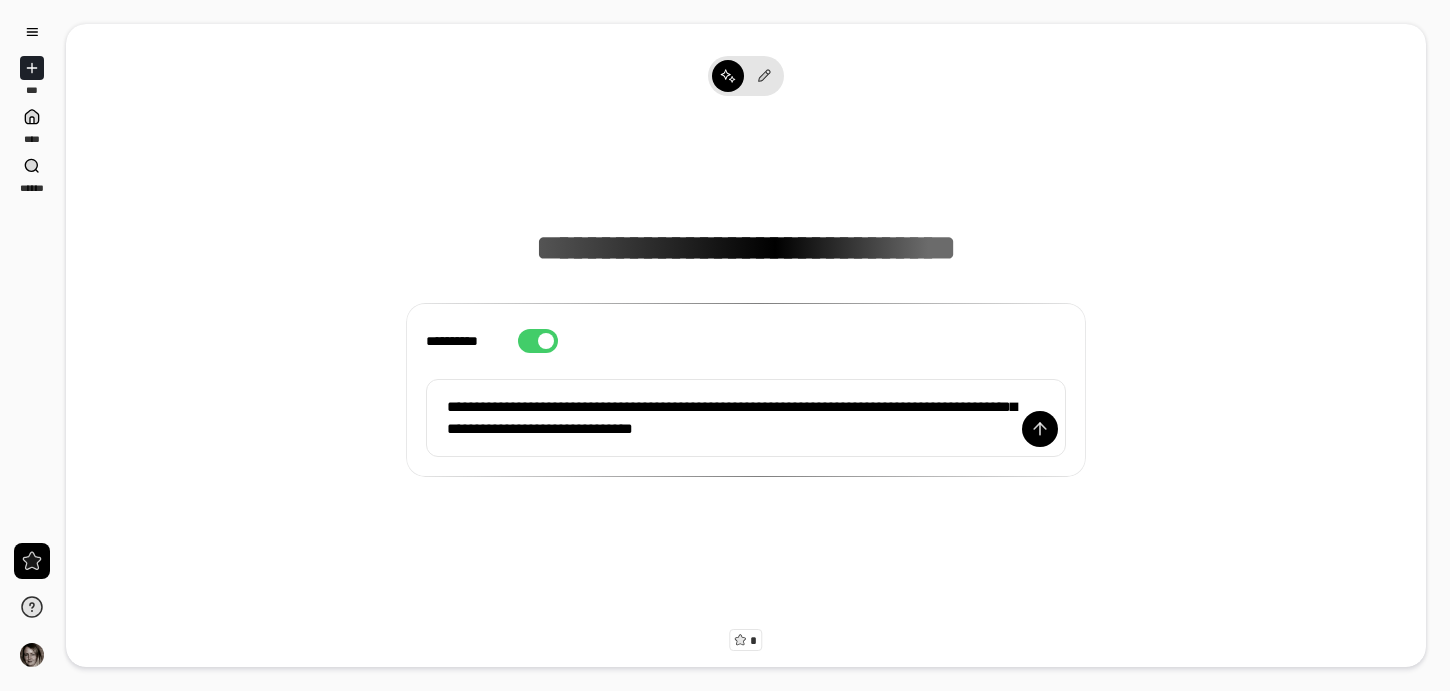 click at bounding box center [546, 341] 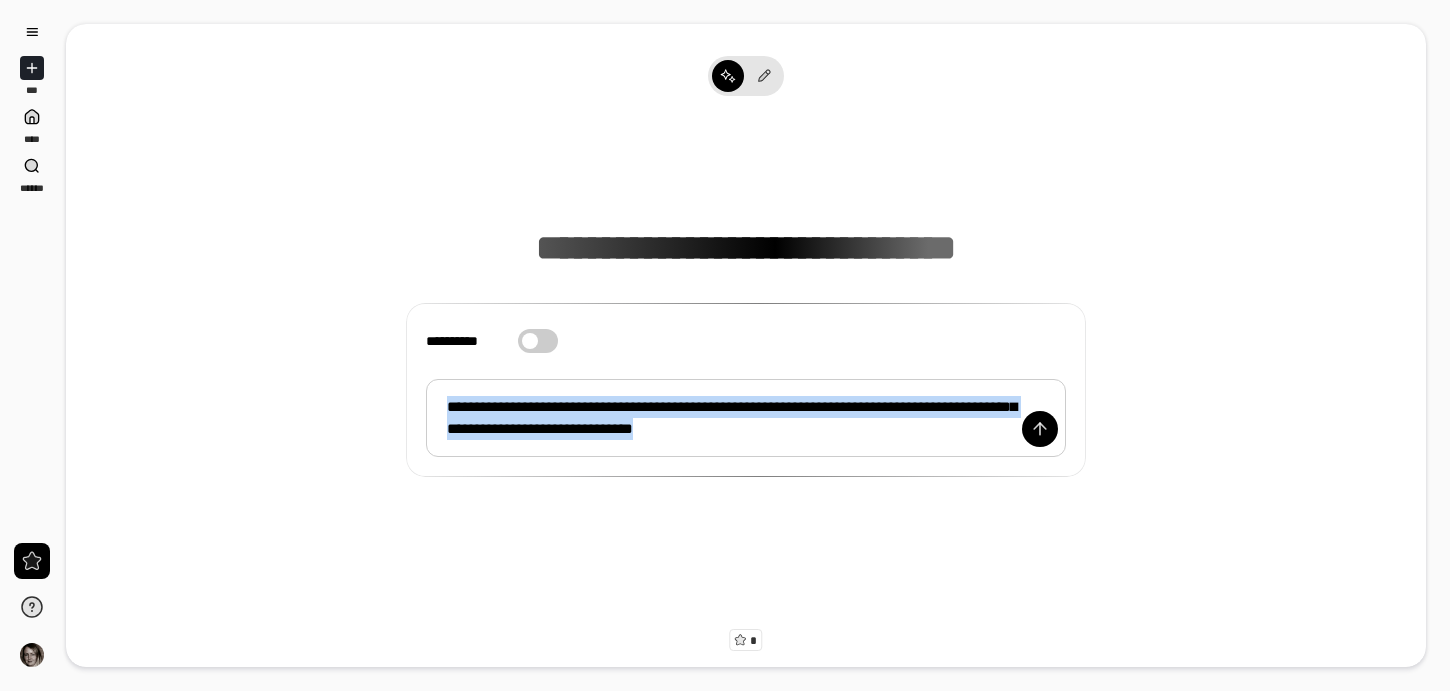 drag, startPoint x: 798, startPoint y: 437, endPoint x: 418, endPoint y: 382, distance: 383.95963 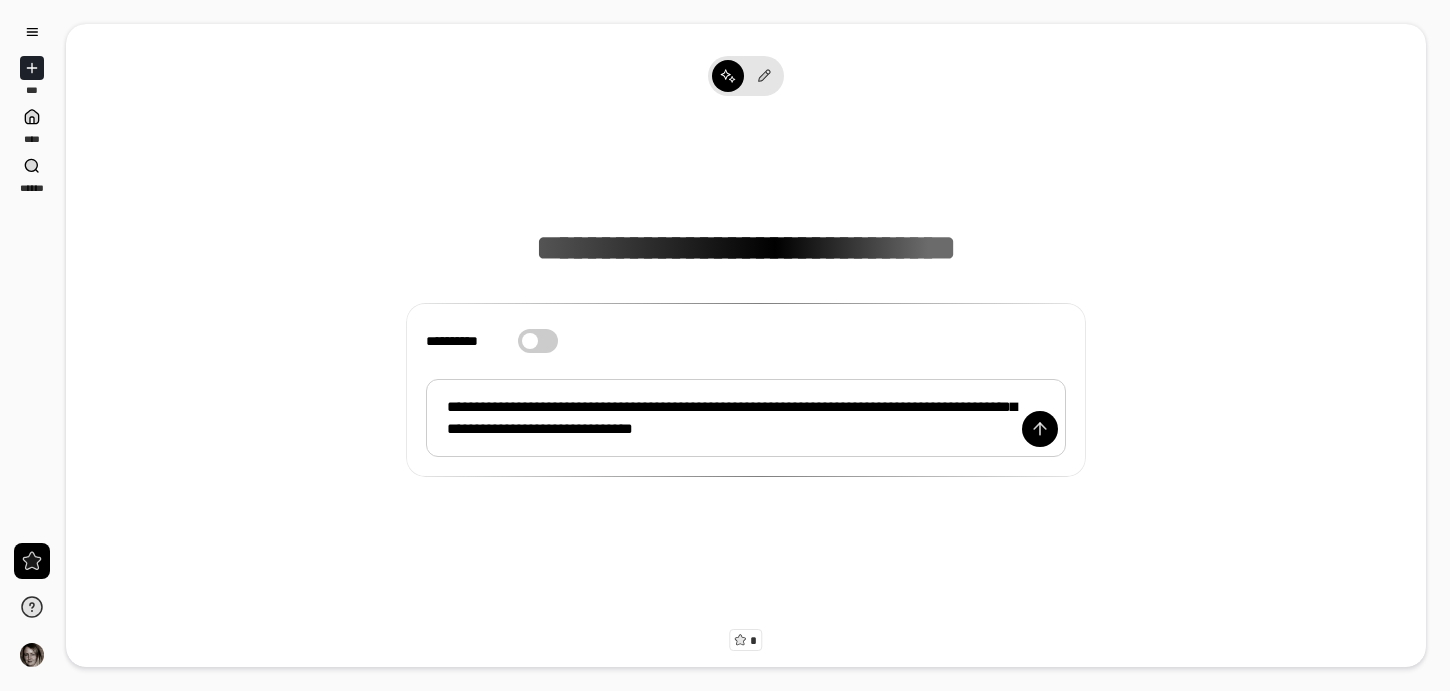 scroll, scrollTop: 15, scrollLeft: 0, axis: vertical 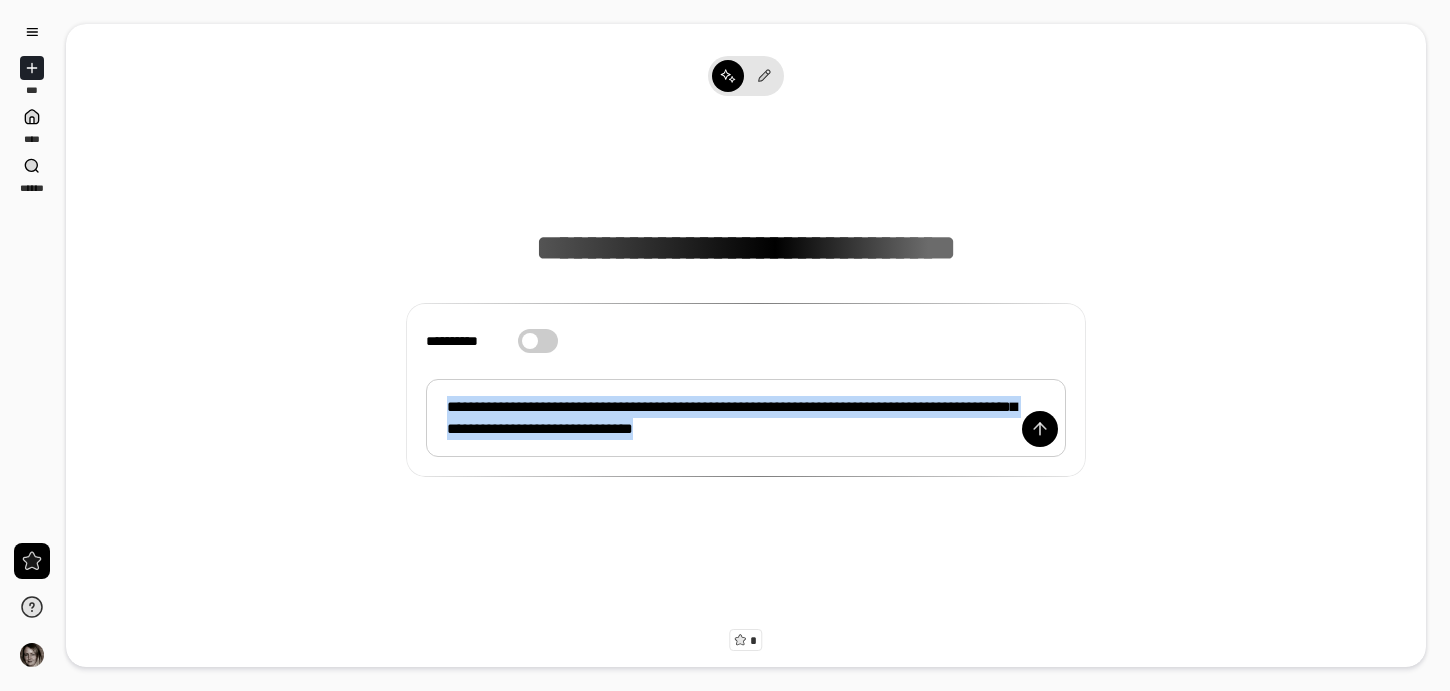 drag, startPoint x: 797, startPoint y: 436, endPoint x: 286, endPoint y: 397, distance: 512.4861 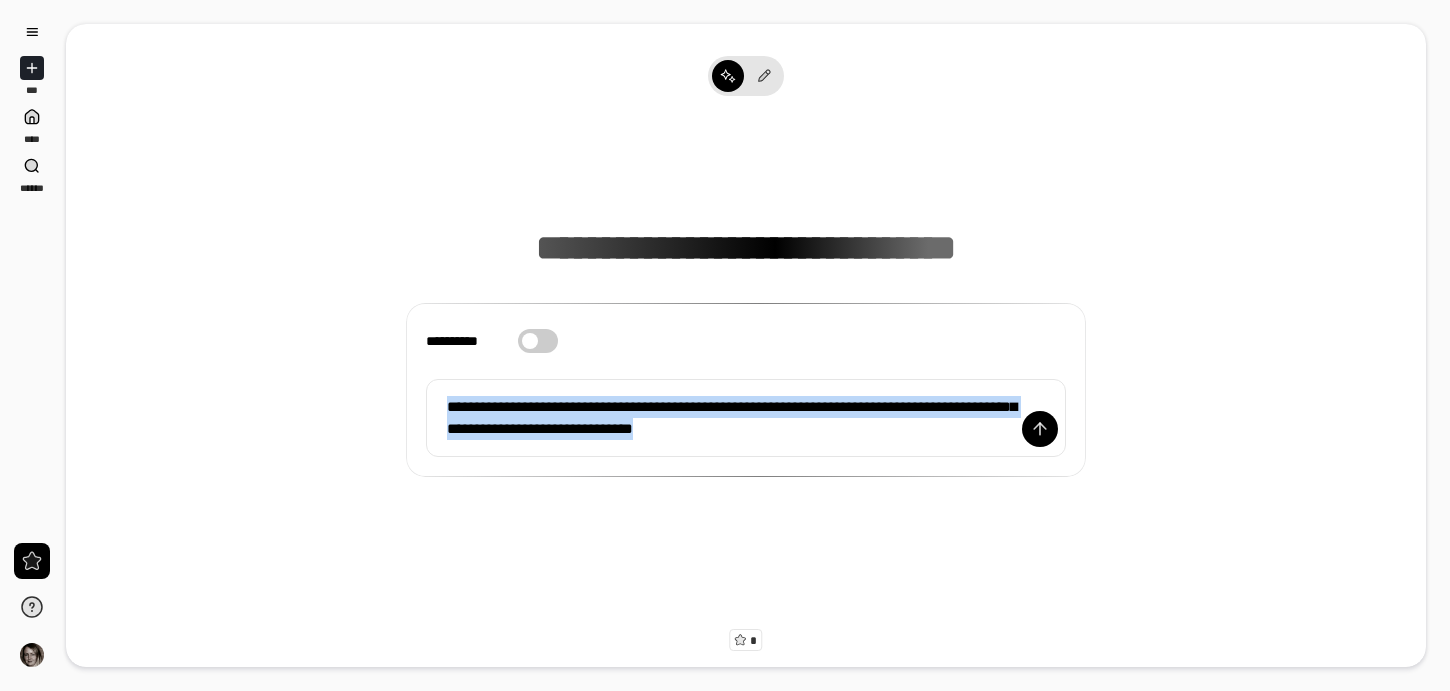 copy on "**********" 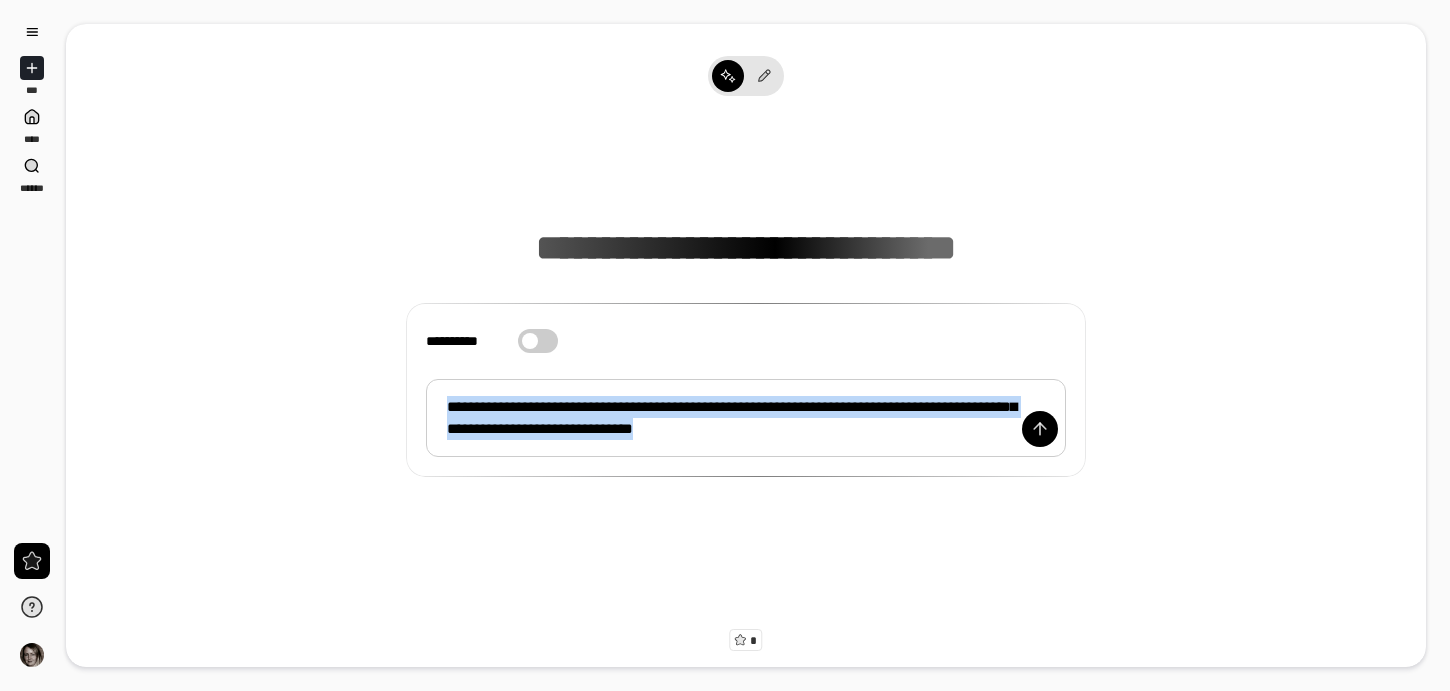 click on "**********" at bounding box center [746, 418] 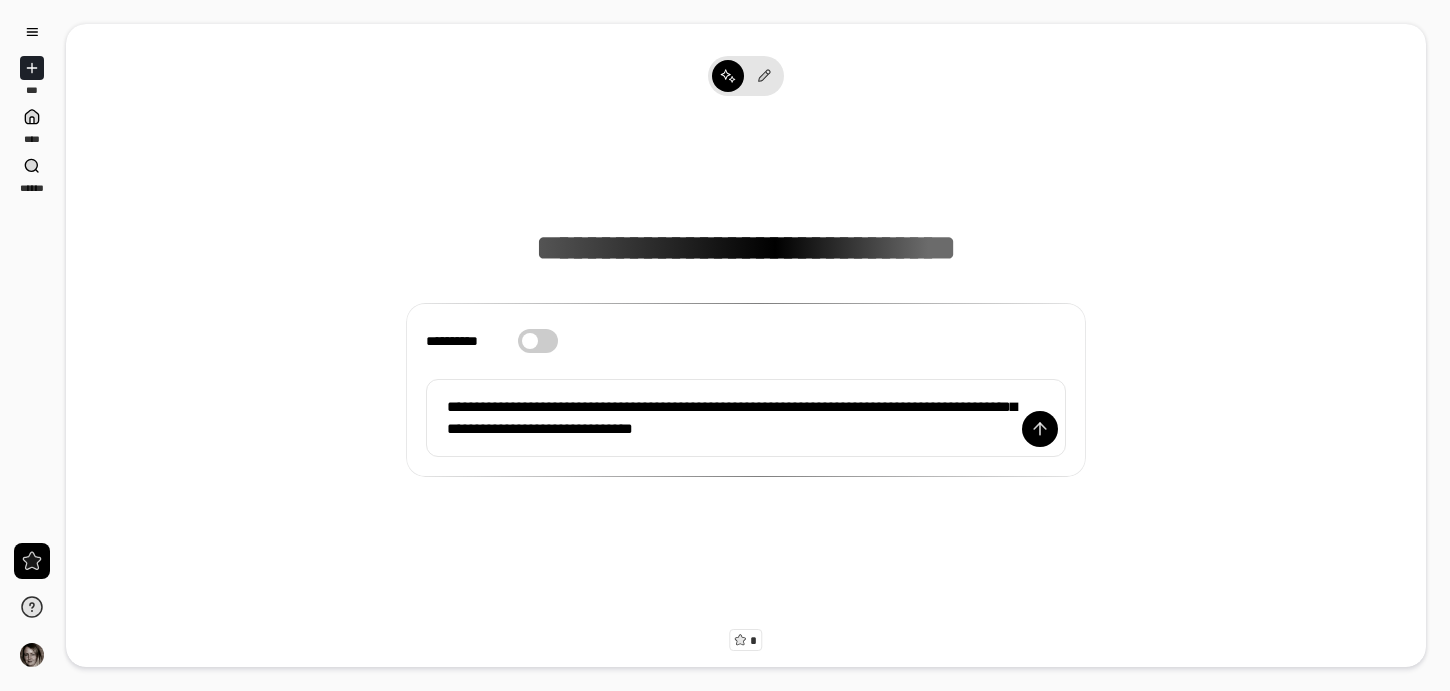 click on "*** **** ******" at bounding box center [32, 105] 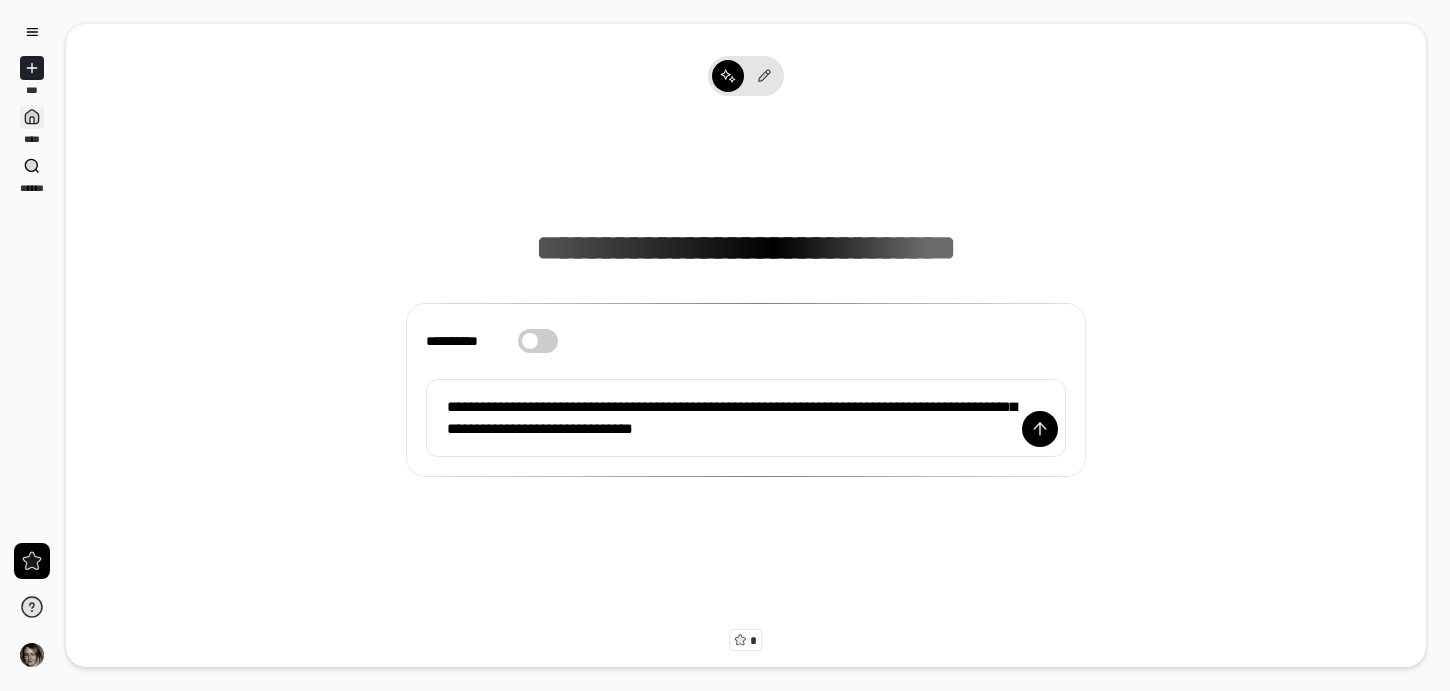 click at bounding box center (32, 117) 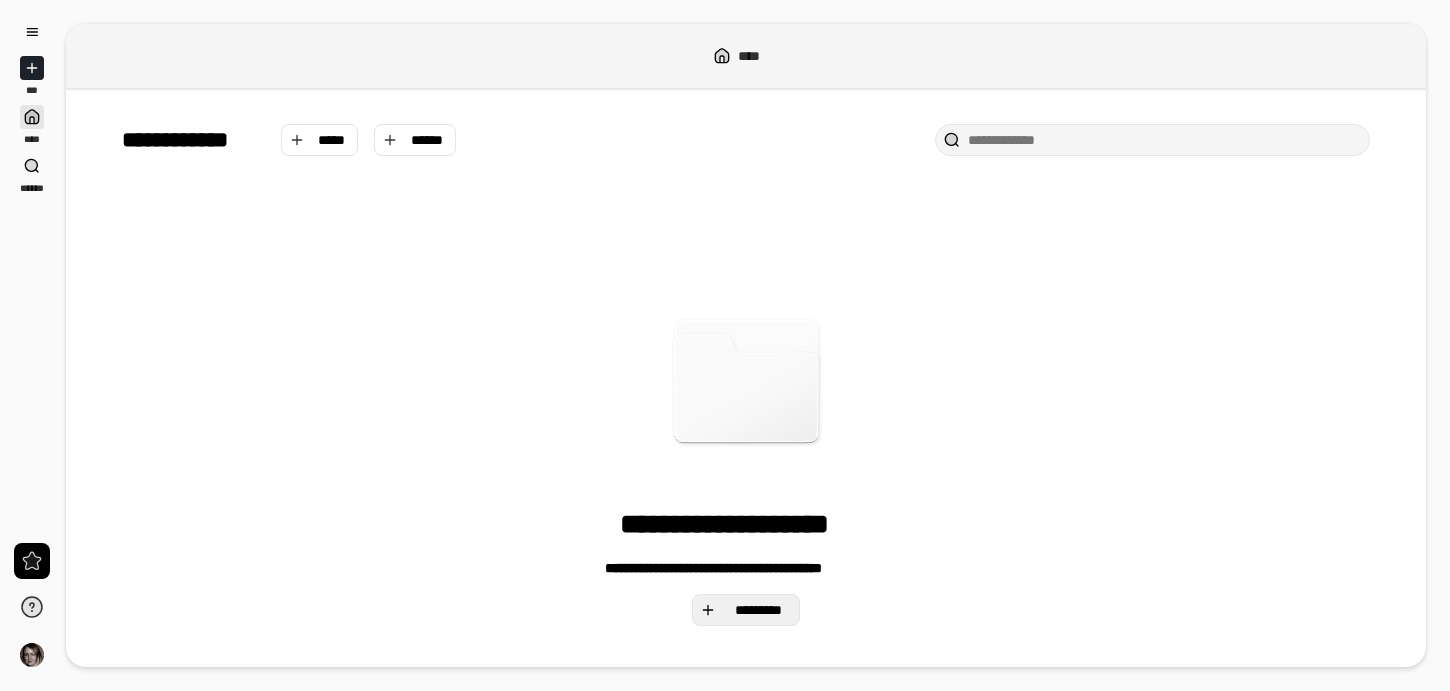 click on "*********" at bounding box center (758, 610) 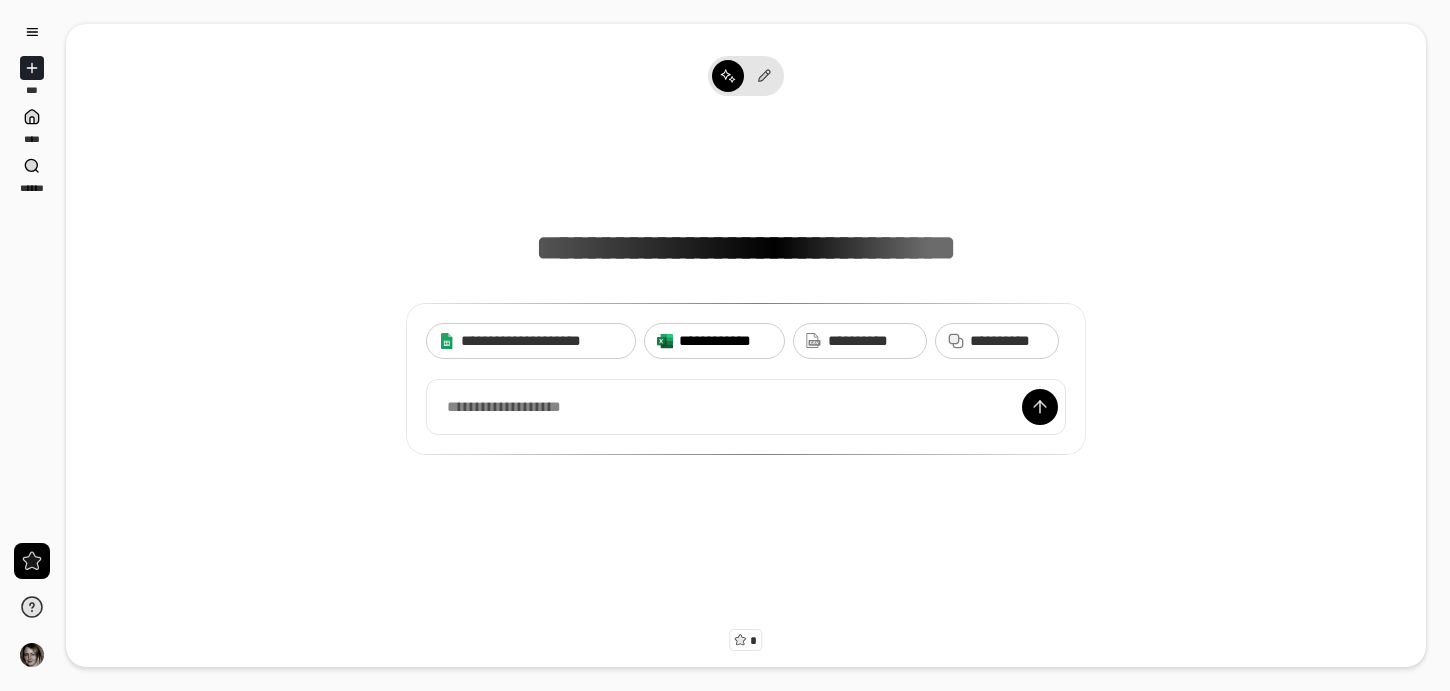 click on "**********" at bounding box center (725, 341) 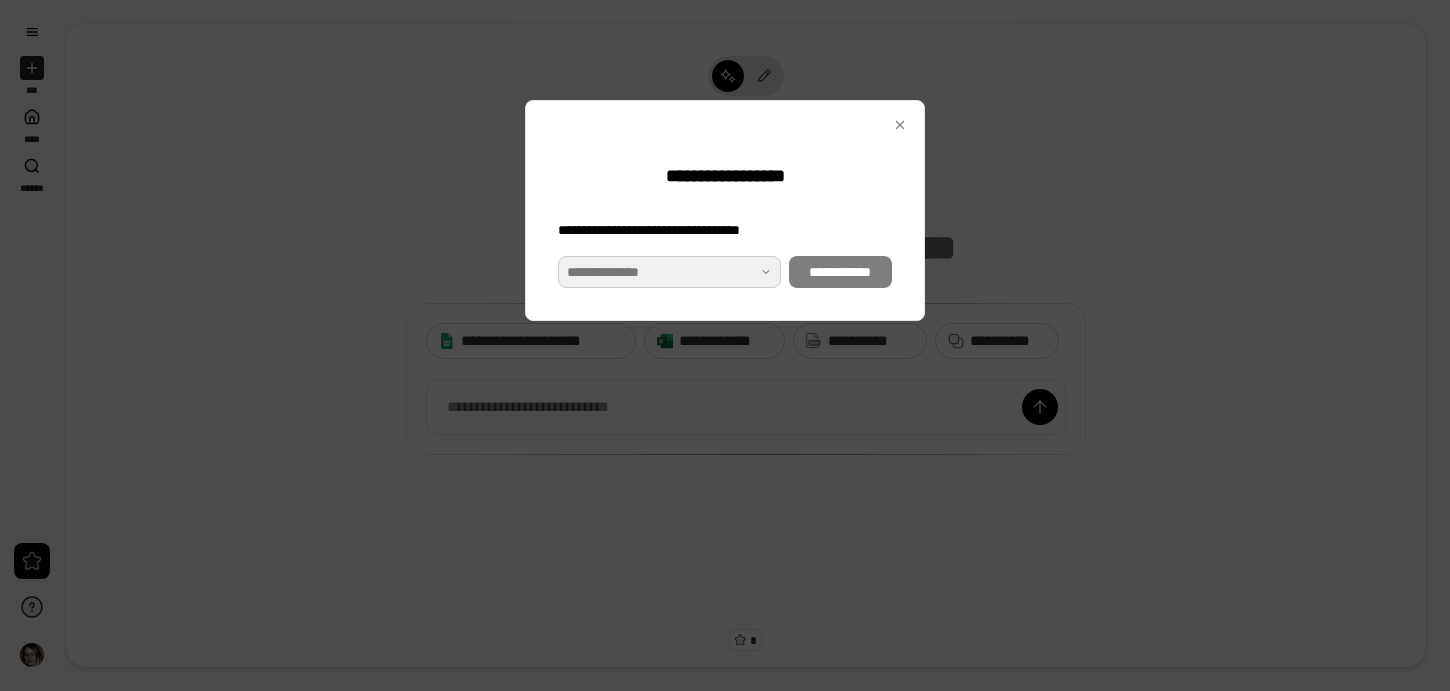 click at bounding box center (669, 272) 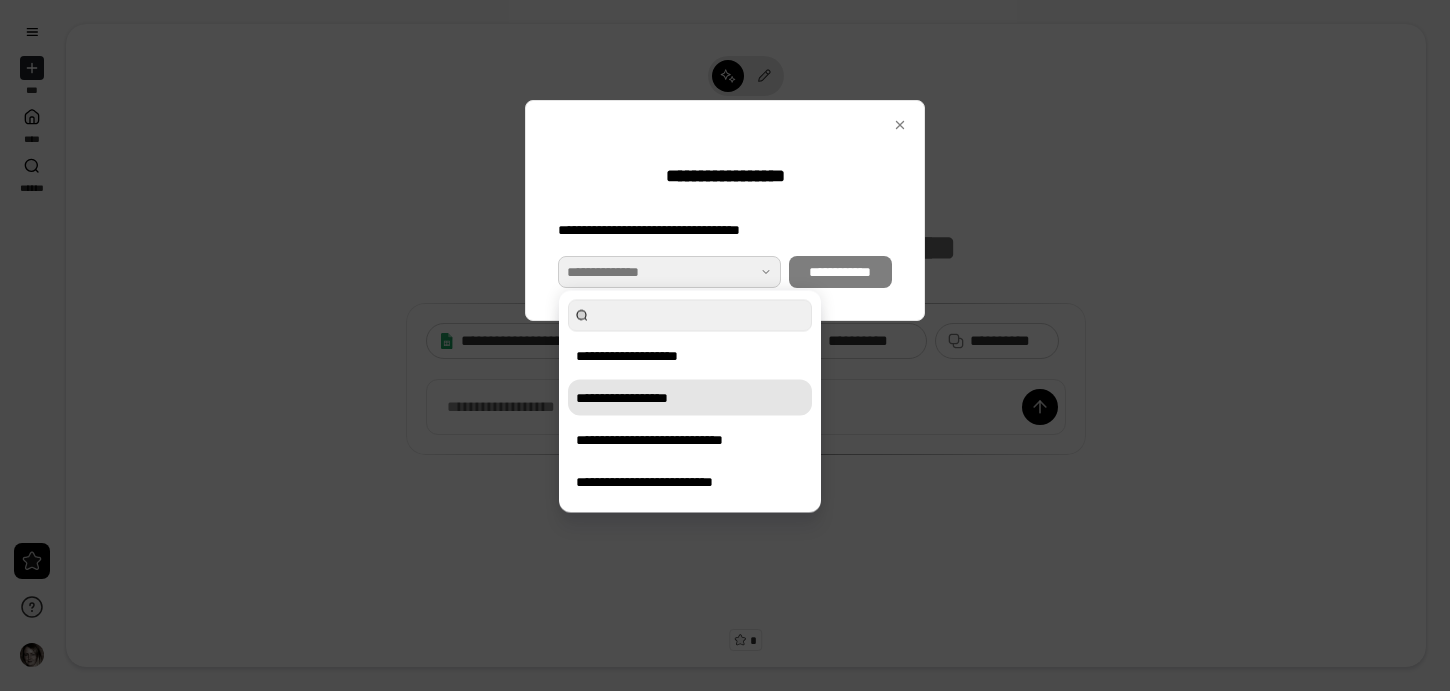 click on "**********" at bounding box center [690, 398] 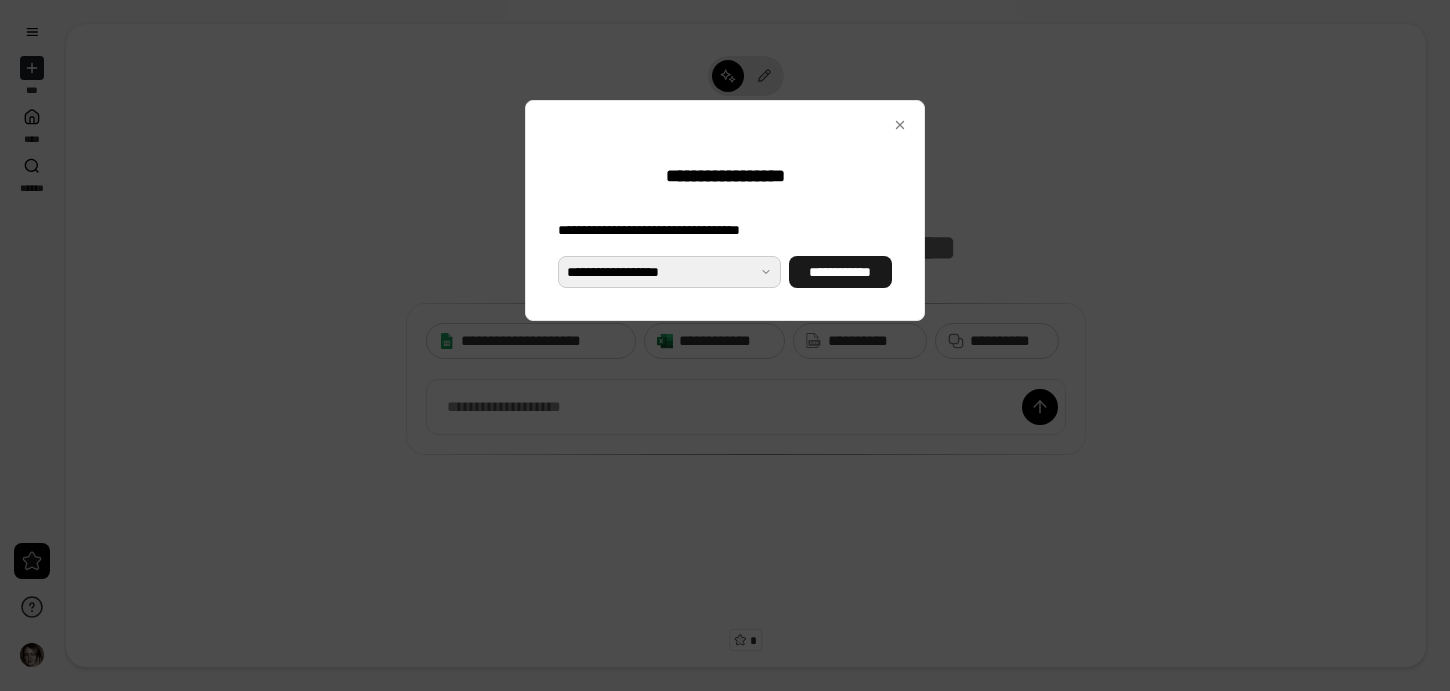 click on "**********" at bounding box center (840, 272) 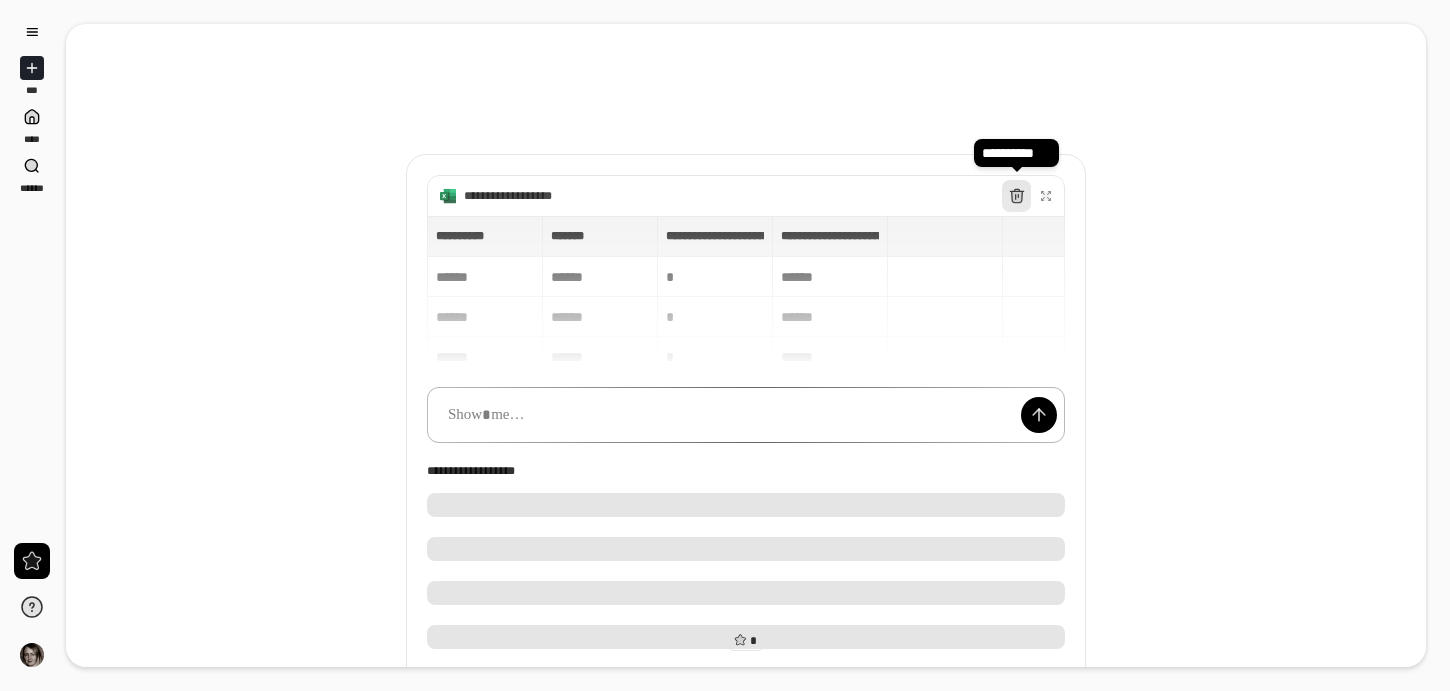 click at bounding box center (746, 415) 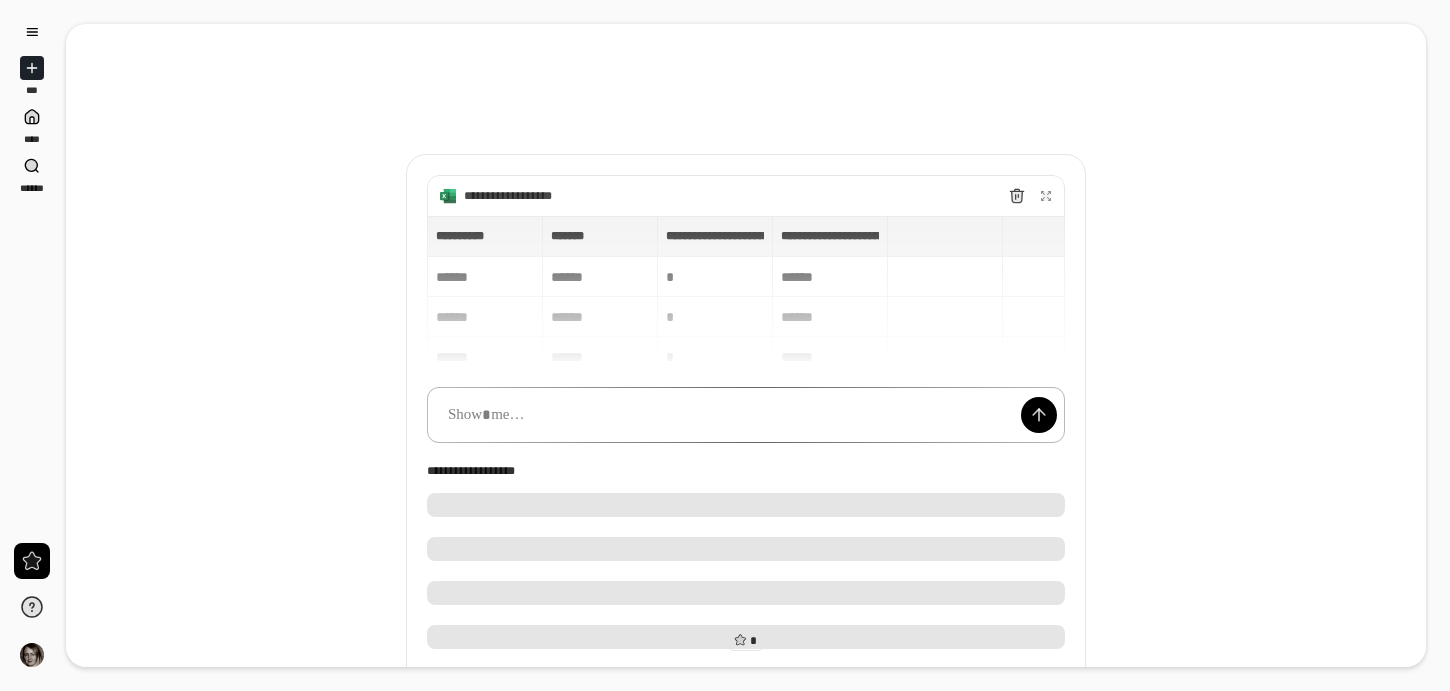 paste 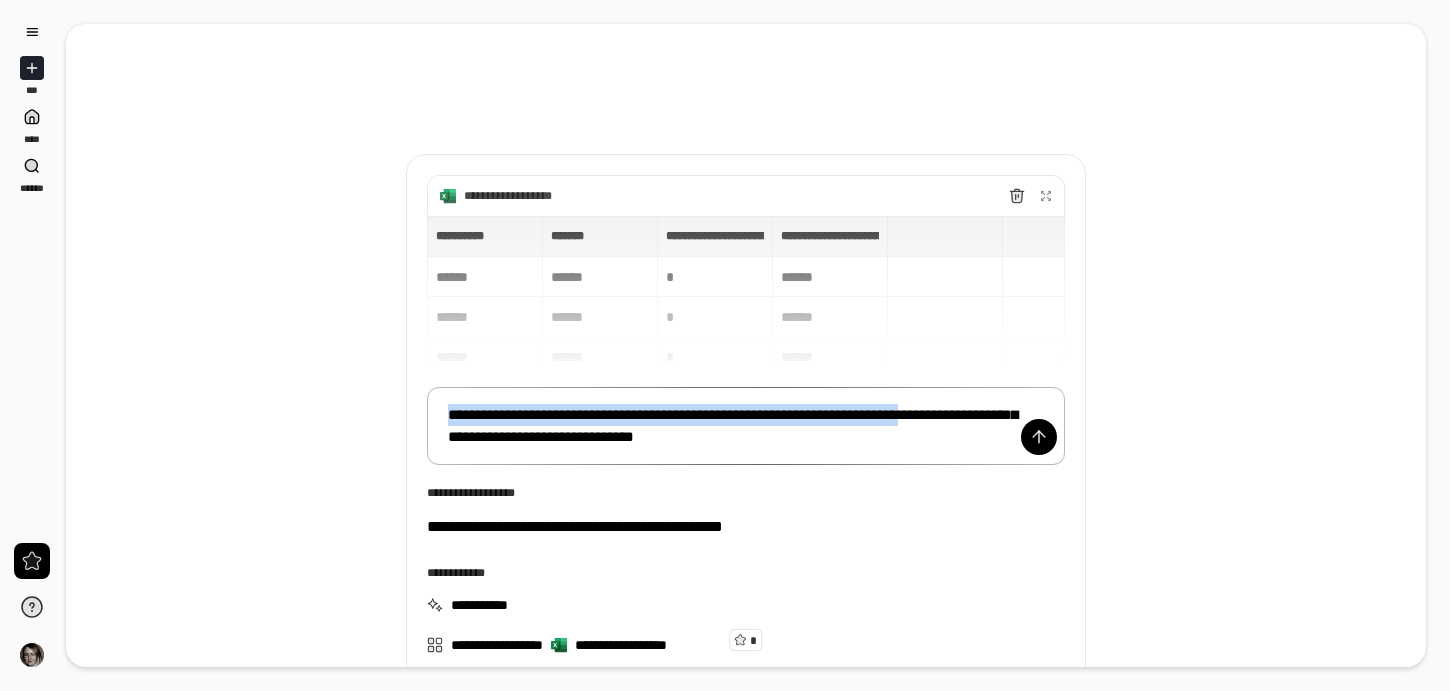 drag, startPoint x: 951, startPoint y: 416, endPoint x: 399, endPoint y: 413, distance: 552.0082 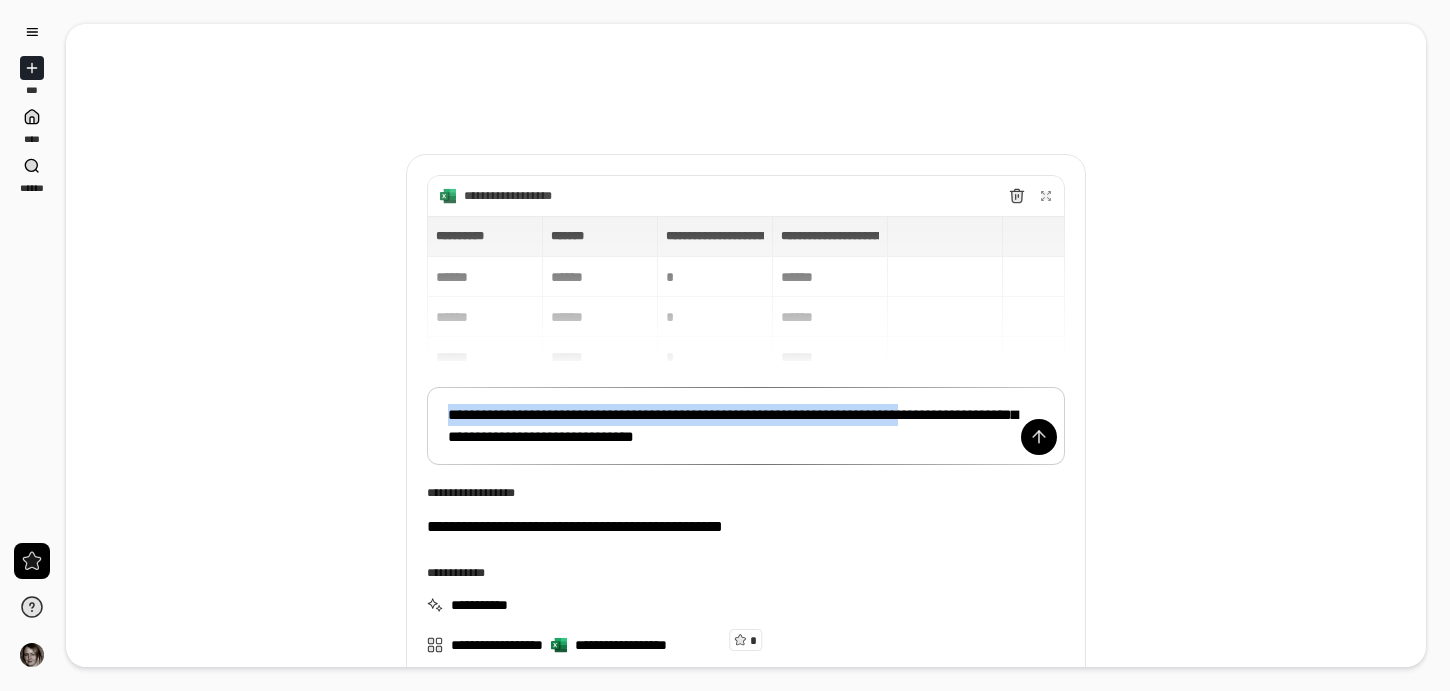 scroll, scrollTop: 15, scrollLeft: 0, axis: vertical 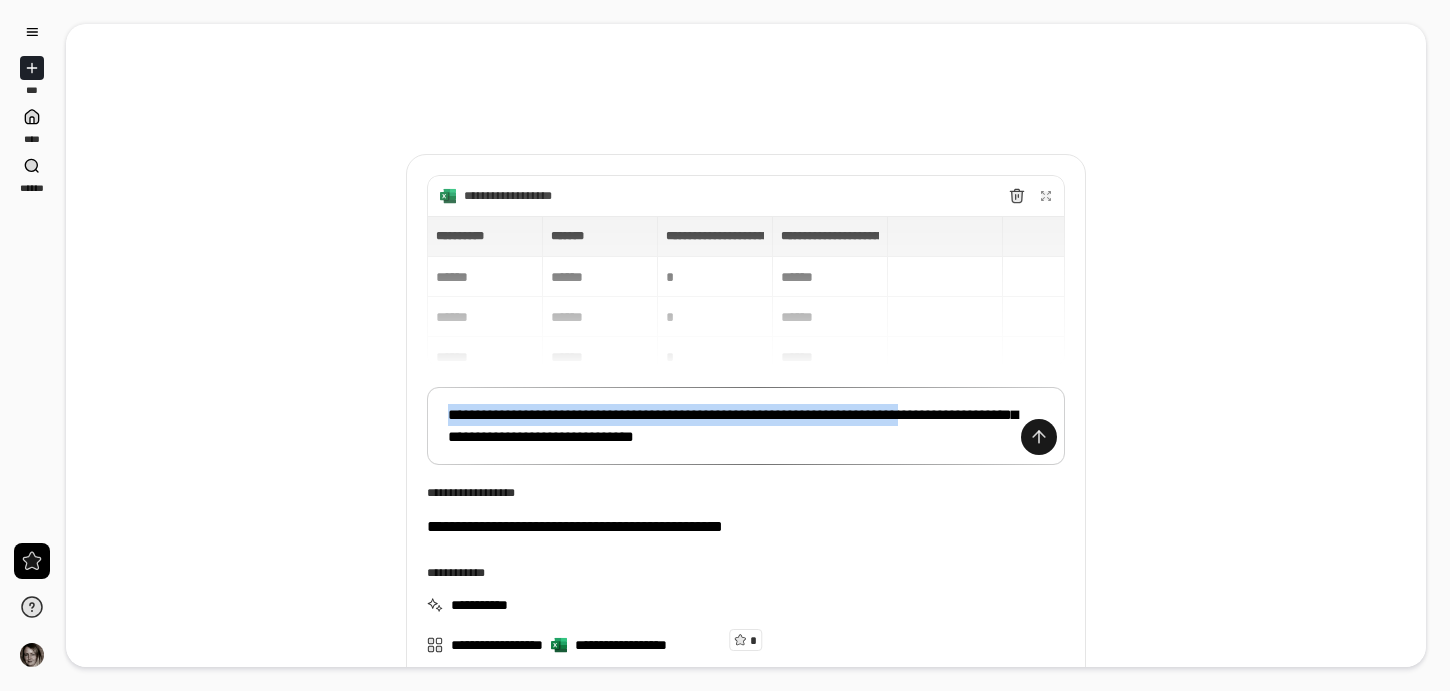click at bounding box center (1039, 437) 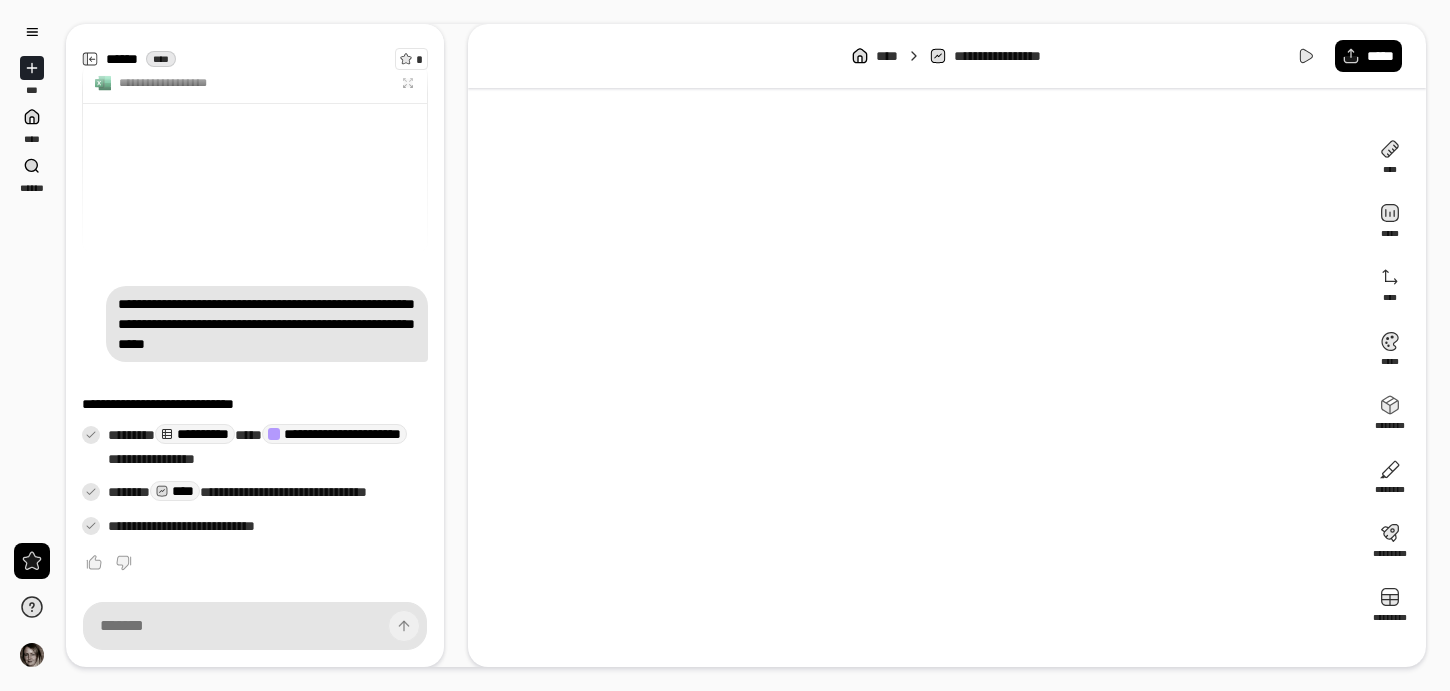 scroll, scrollTop: 1, scrollLeft: 0, axis: vertical 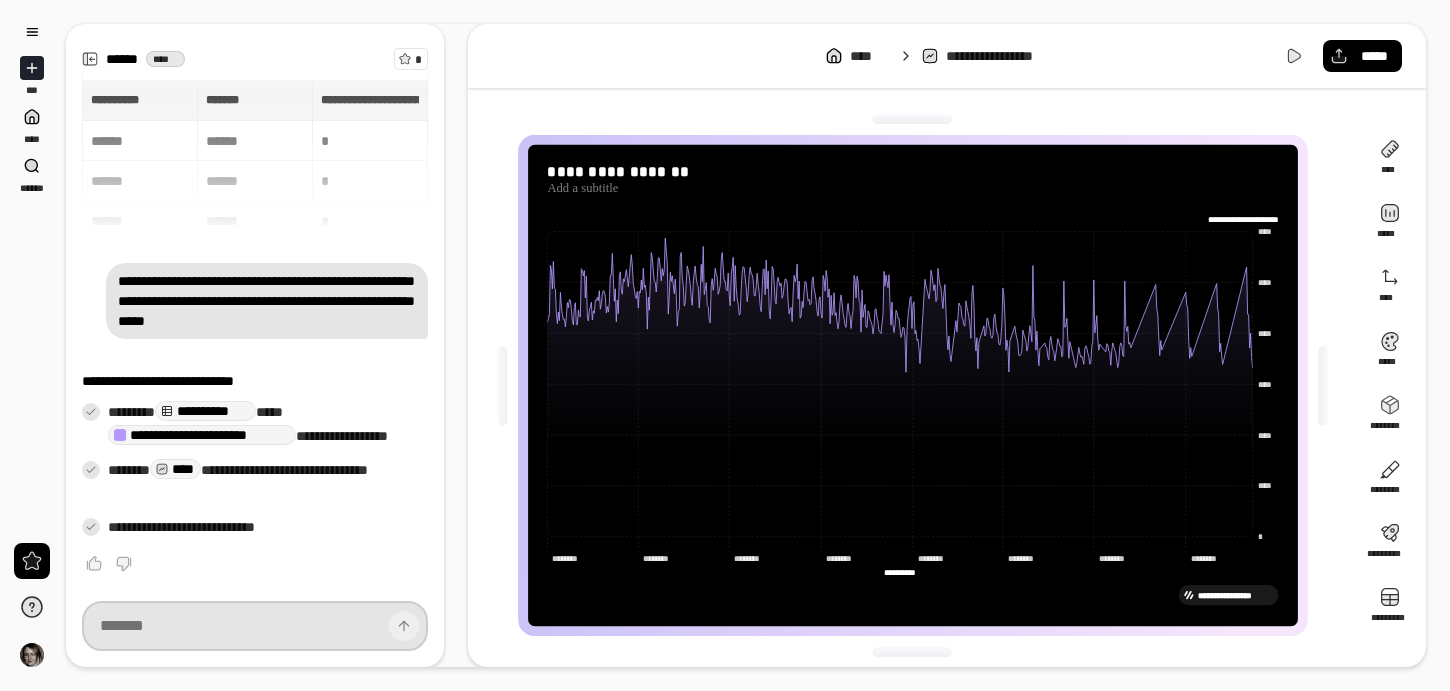 click at bounding box center [255, 626] 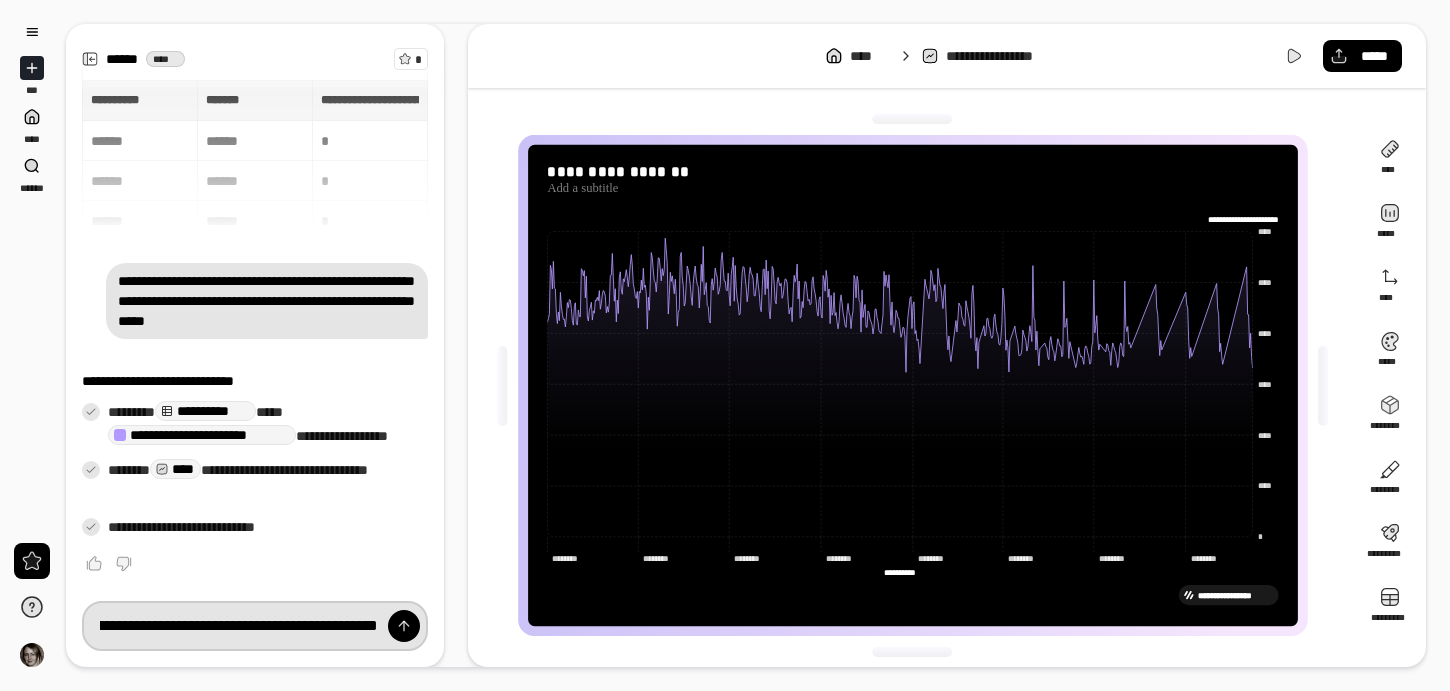 scroll, scrollTop: 0, scrollLeft: 302, axis: horizontal 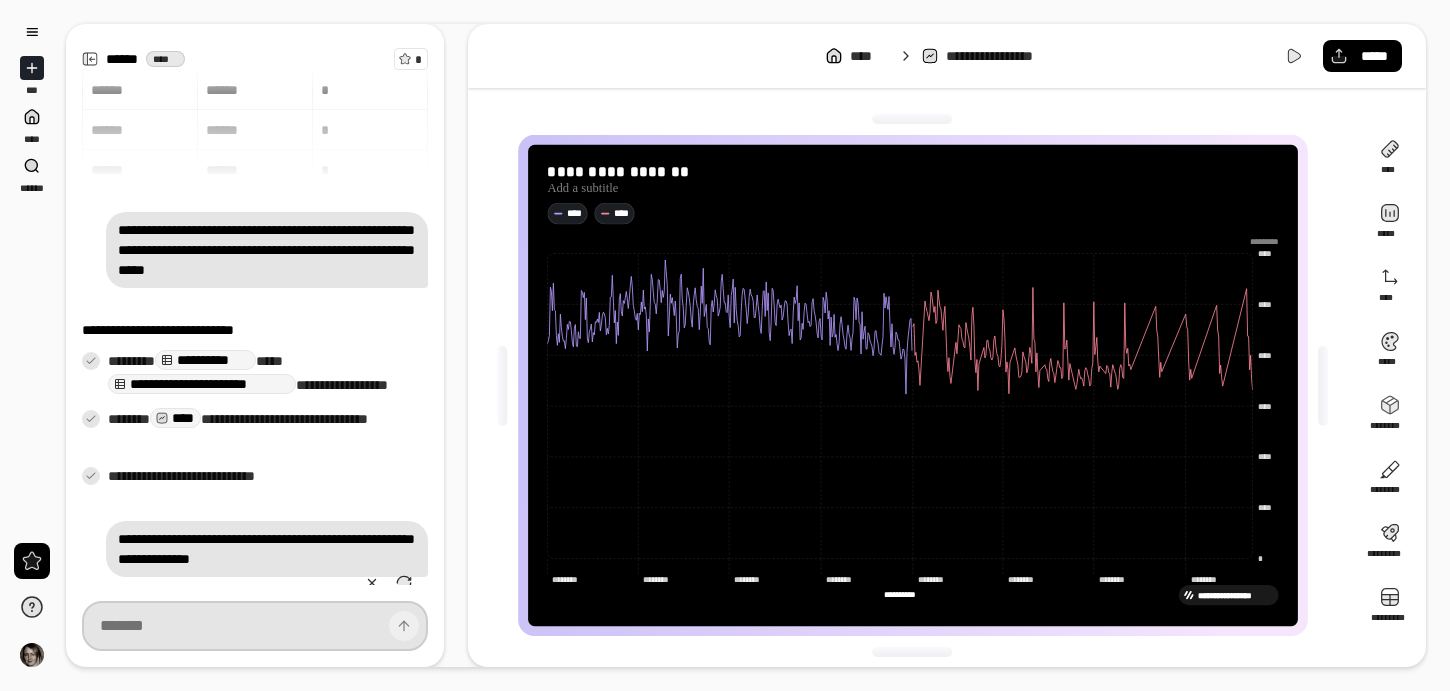 type 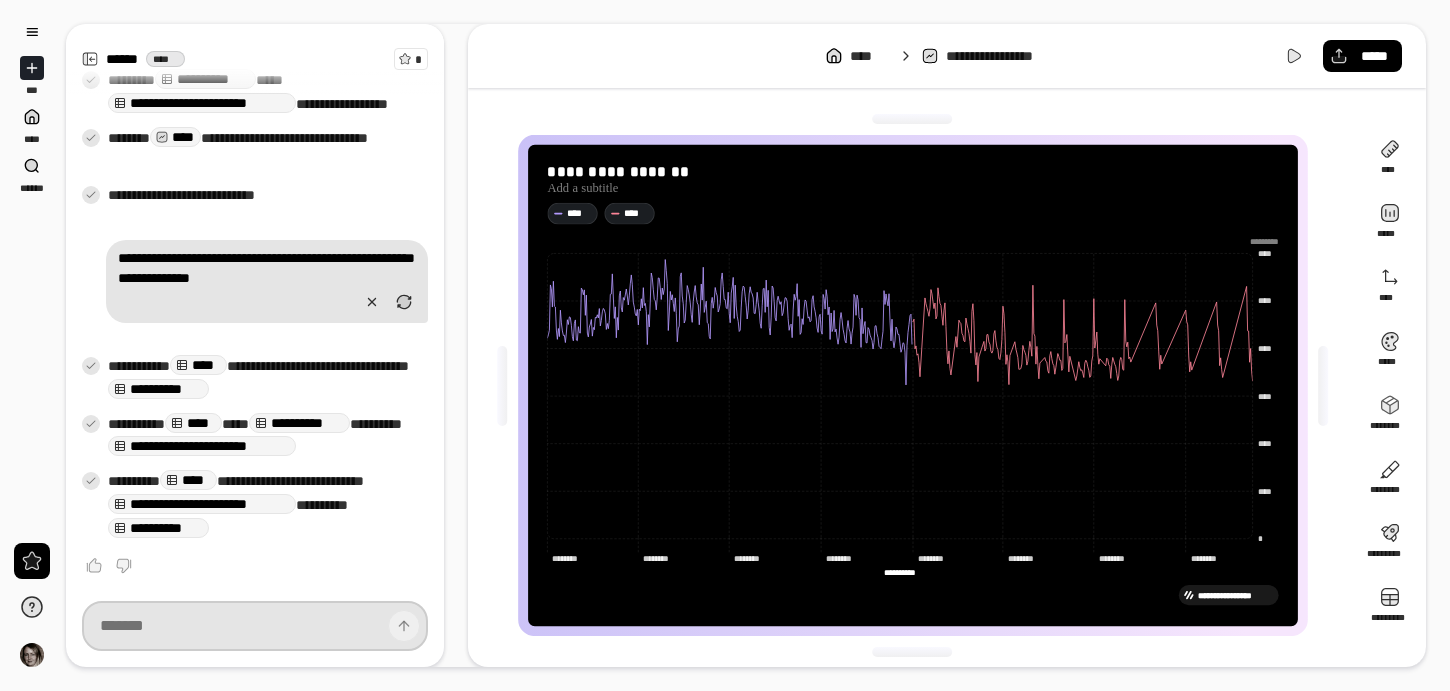 scroll, scrollTop: 334, scrollLeft: 0, axis: vertical 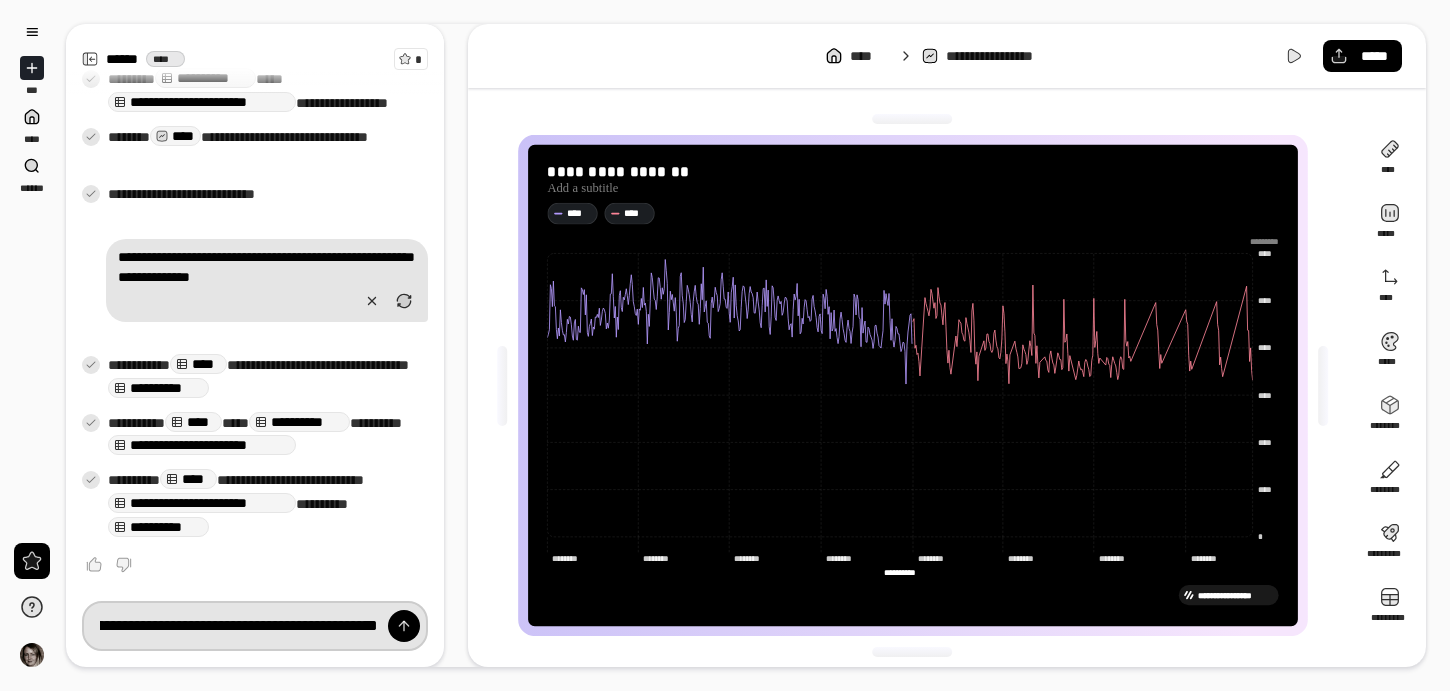 type on "**********" 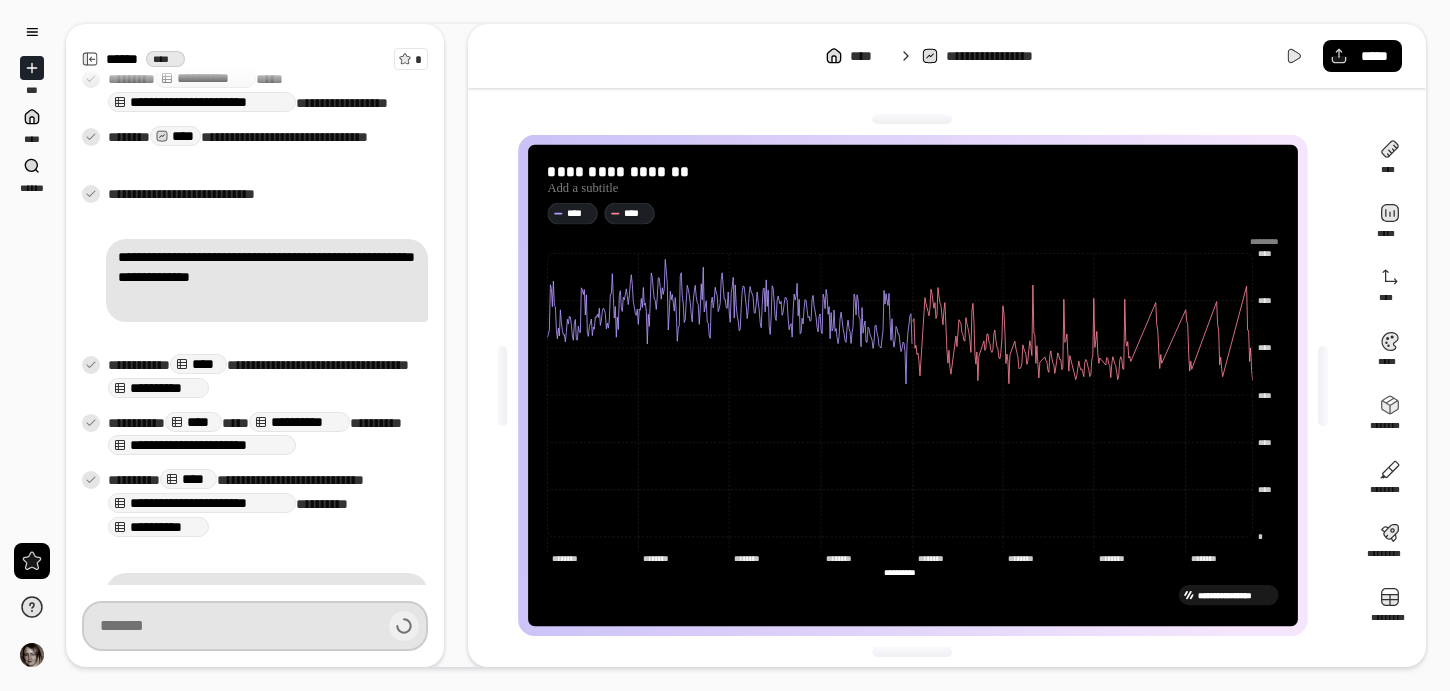 scroll, scrollTop: 336, scrollLeft: 0, axis: vertical 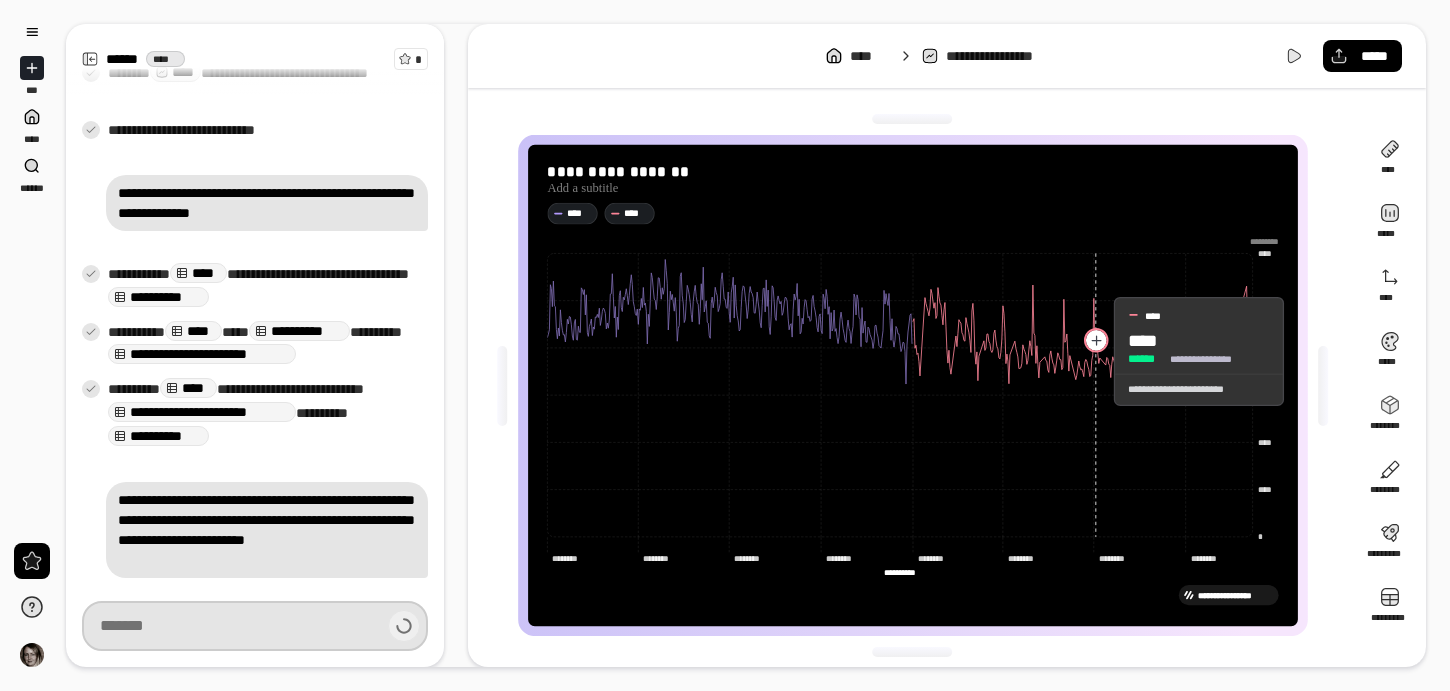 type on "*****" 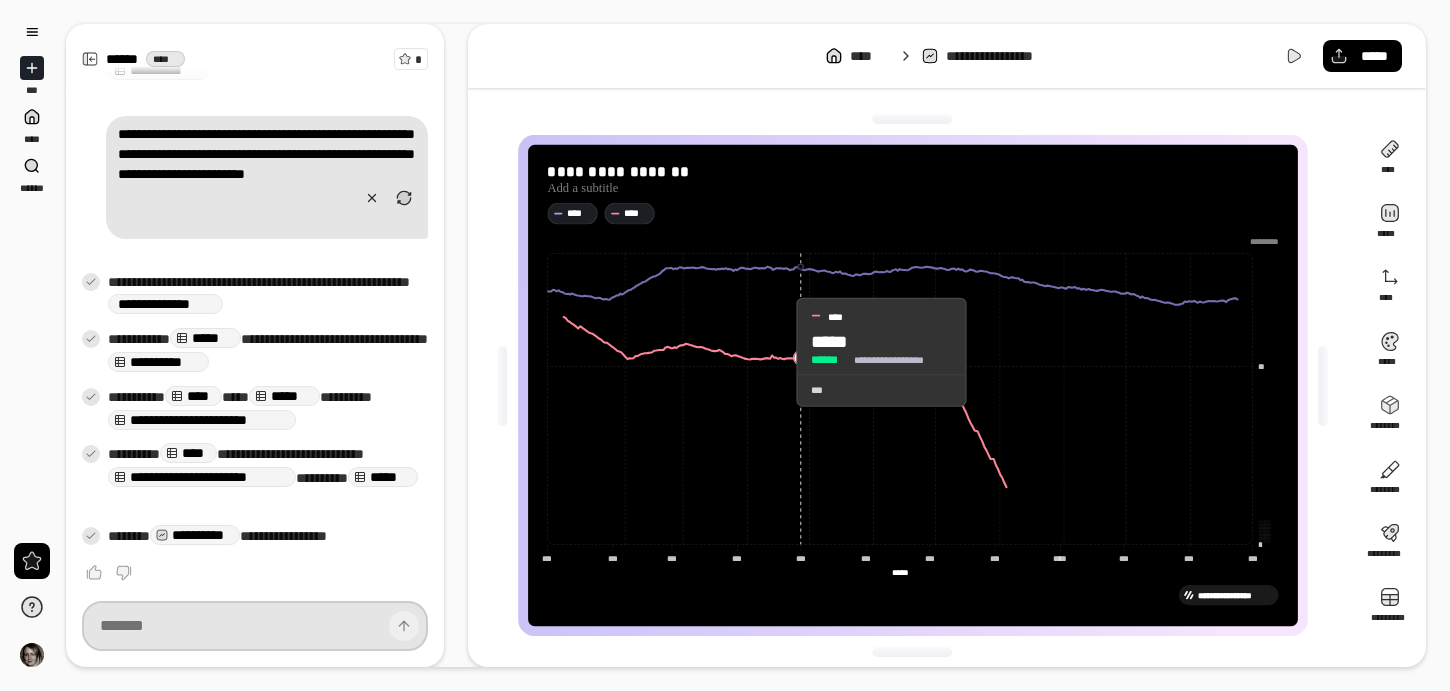 scroll, scrollTop: 772, scrollLeft: 0, axis: vertical 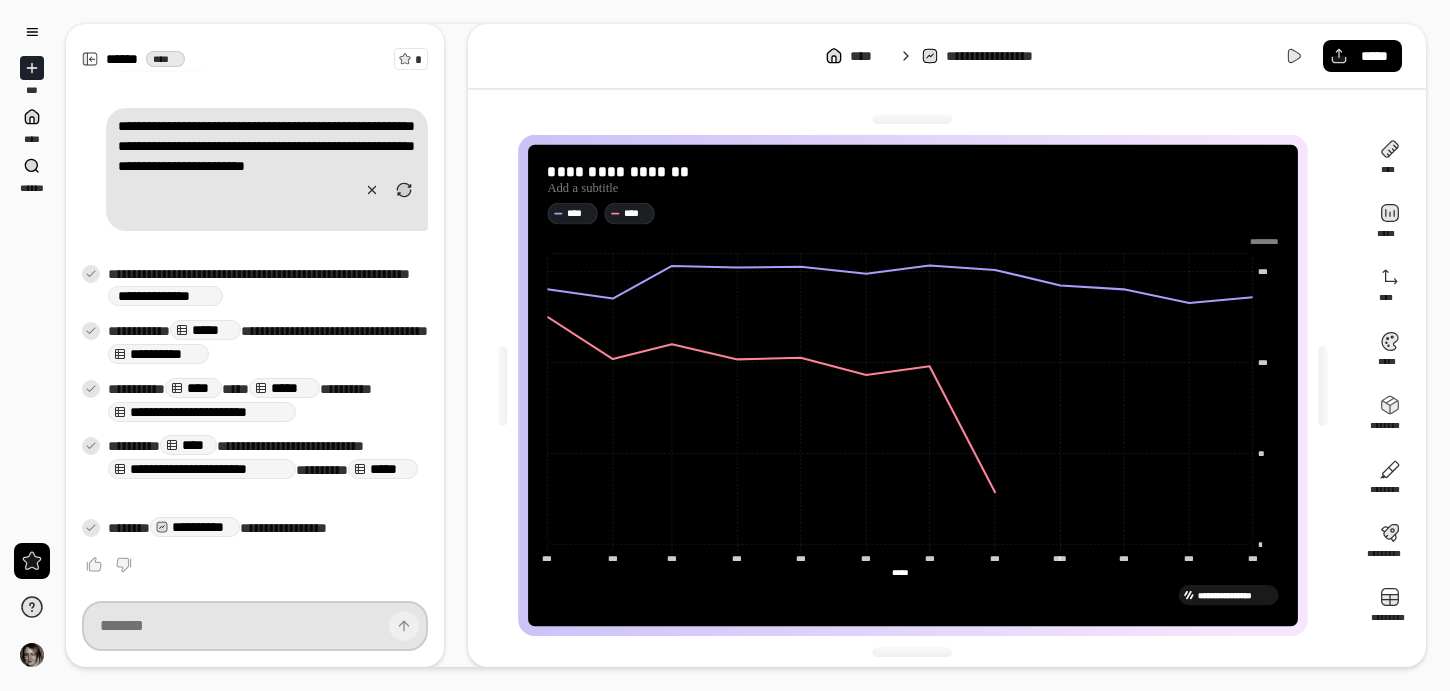 click at bounding box center [255, 626] 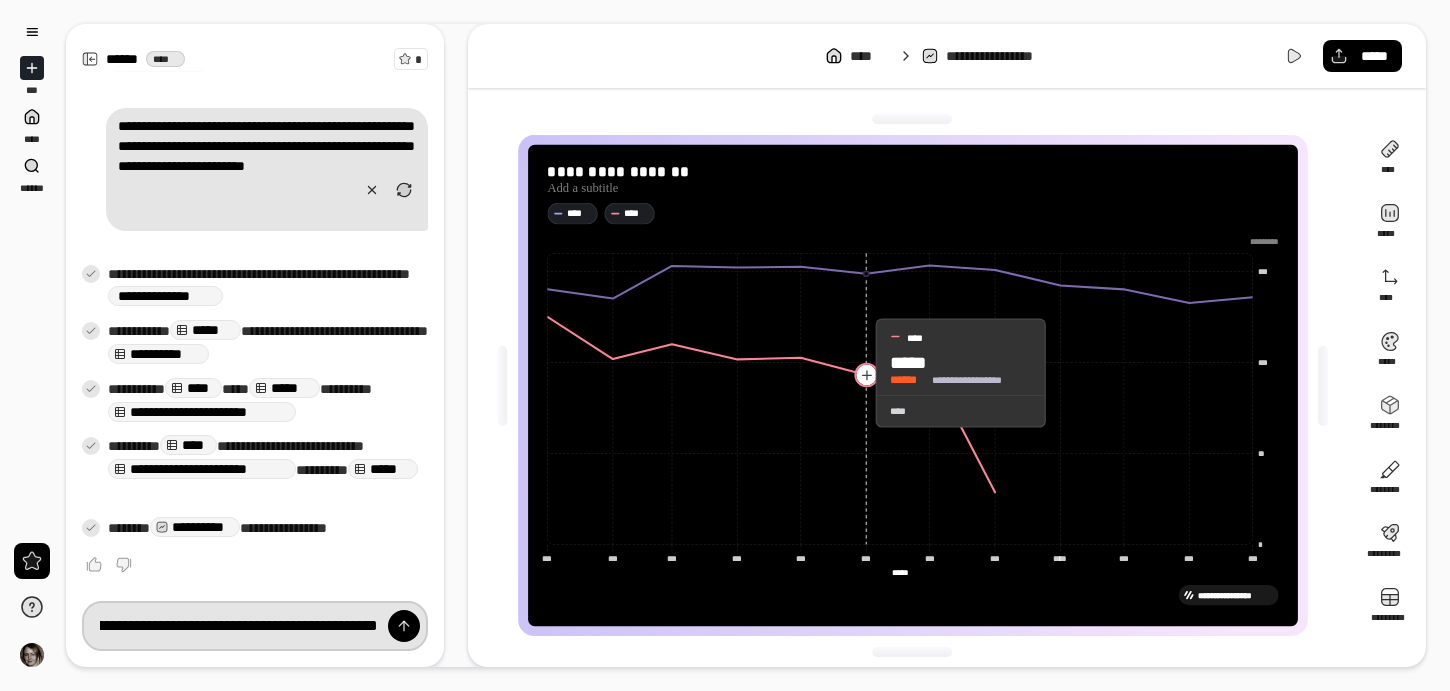scroll, scrollTop: 0, scrollLeft: 426, axis: horizontal 